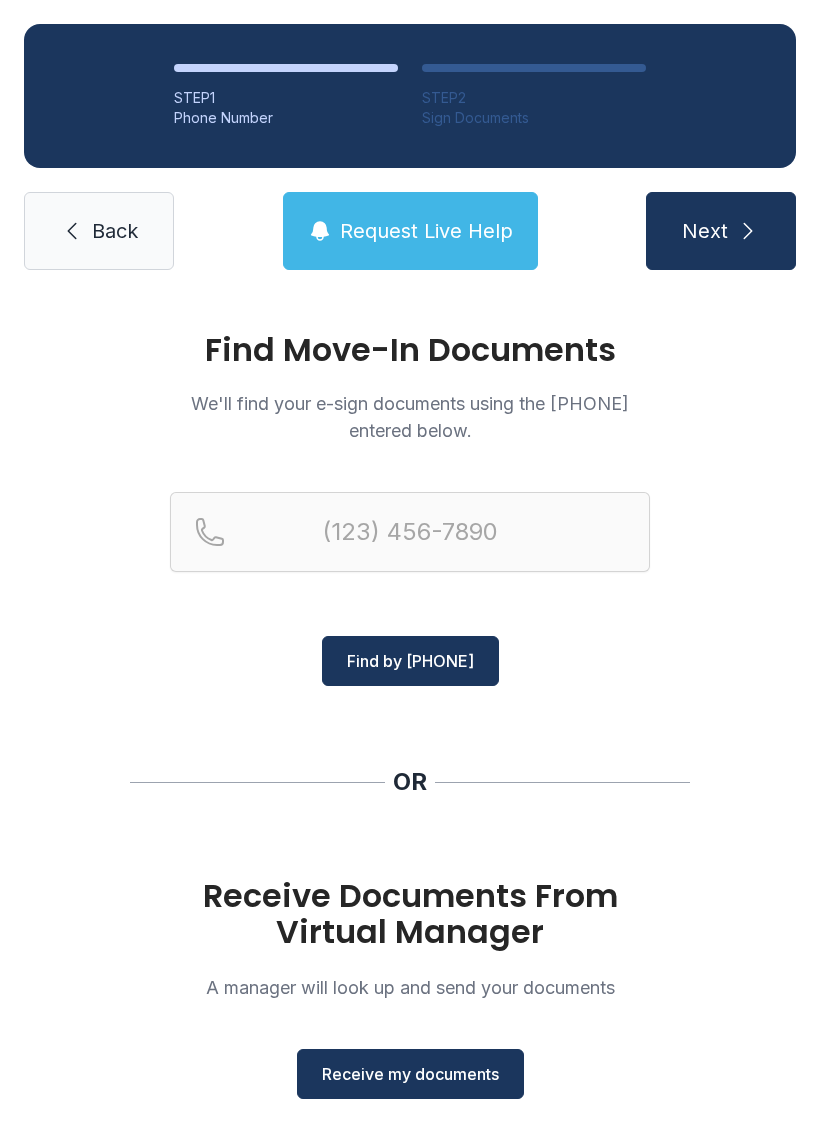 scroll, scrollTop: 0, scrollLeft: 0, axis: both 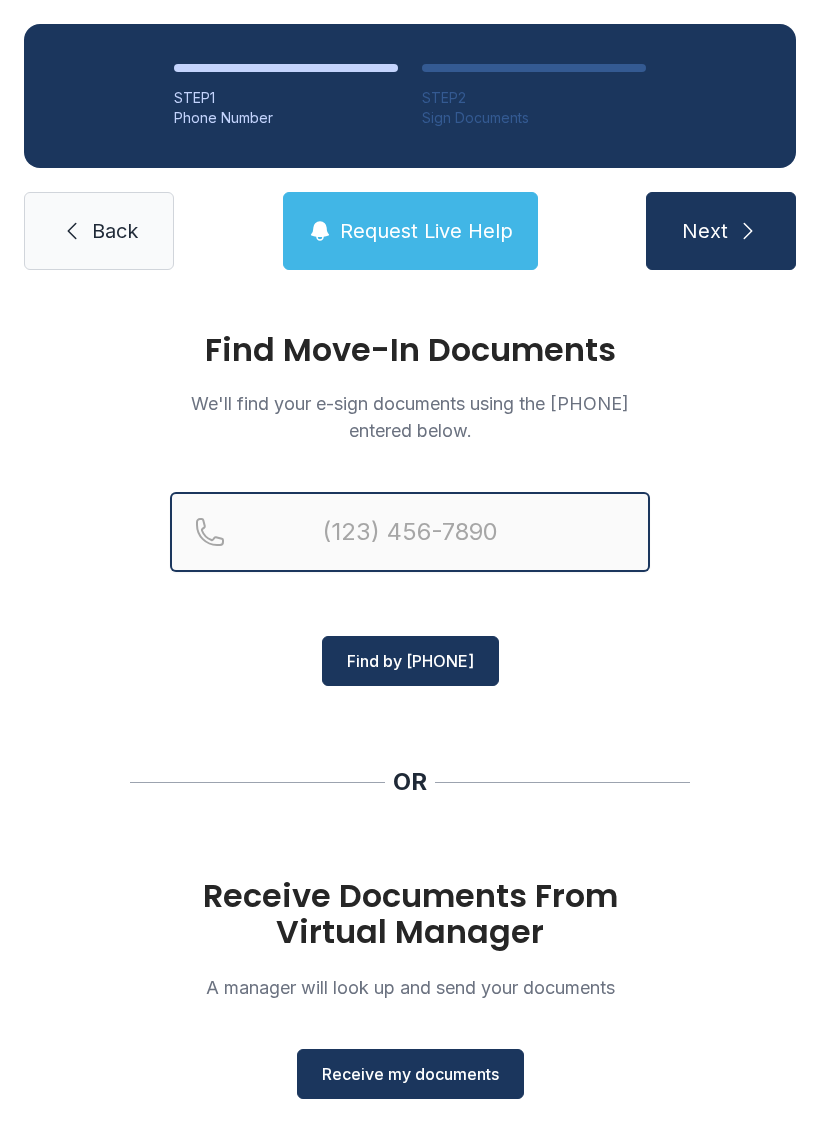 click at bounding box center (410, 532) 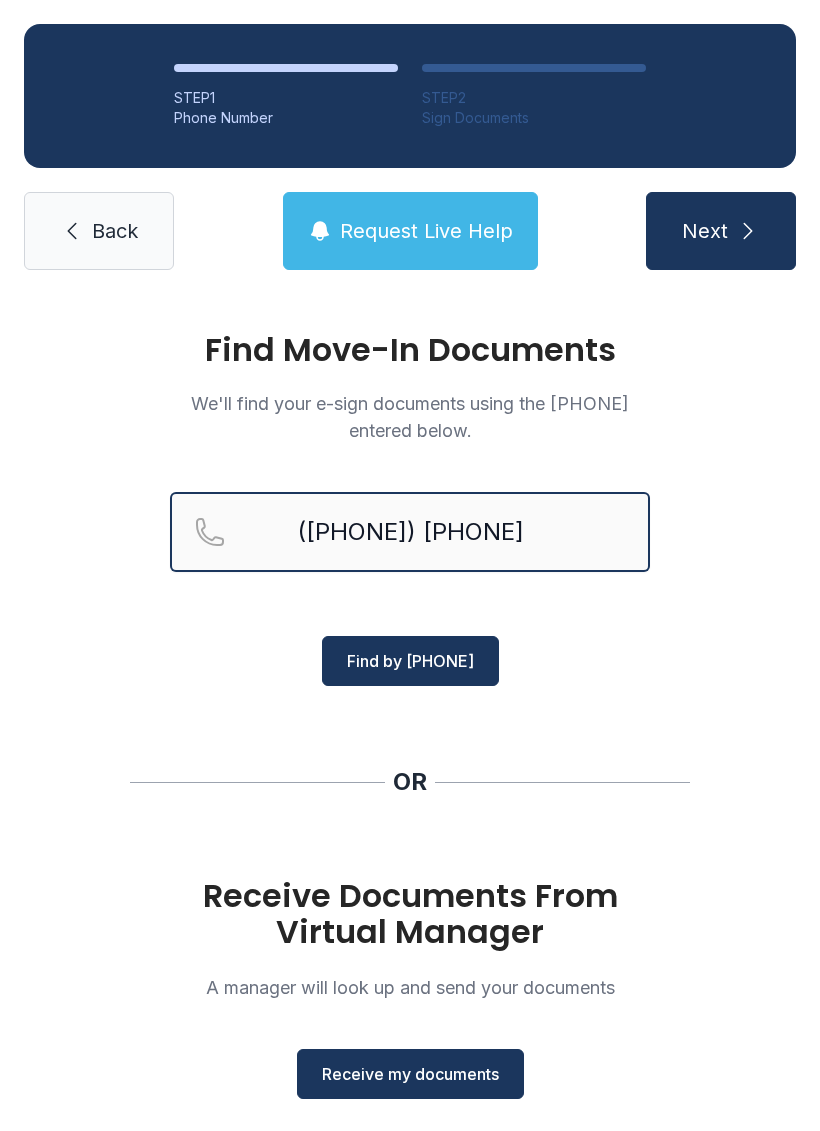 type on "([PHONE]) [PHONE]" 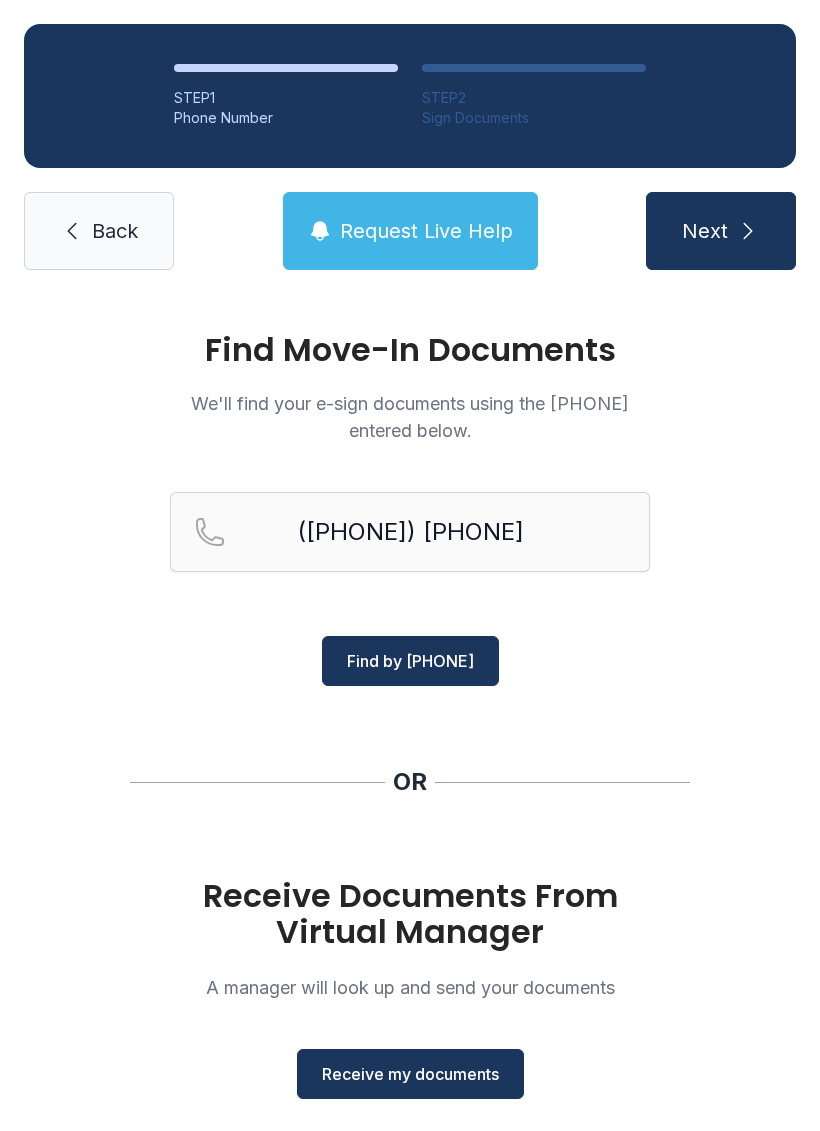 click on "Find by [PHONE]" at bounding box center (410, 661) 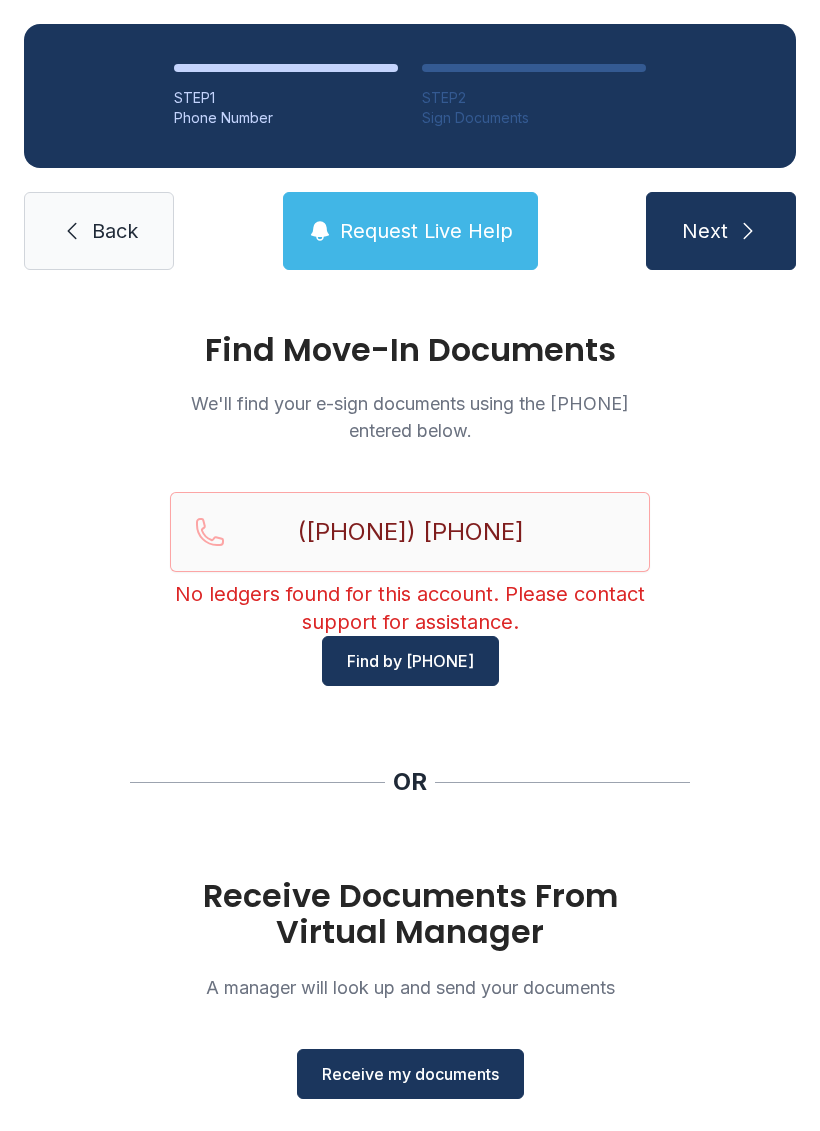 click on "Back" at bounding box center (99, 231) 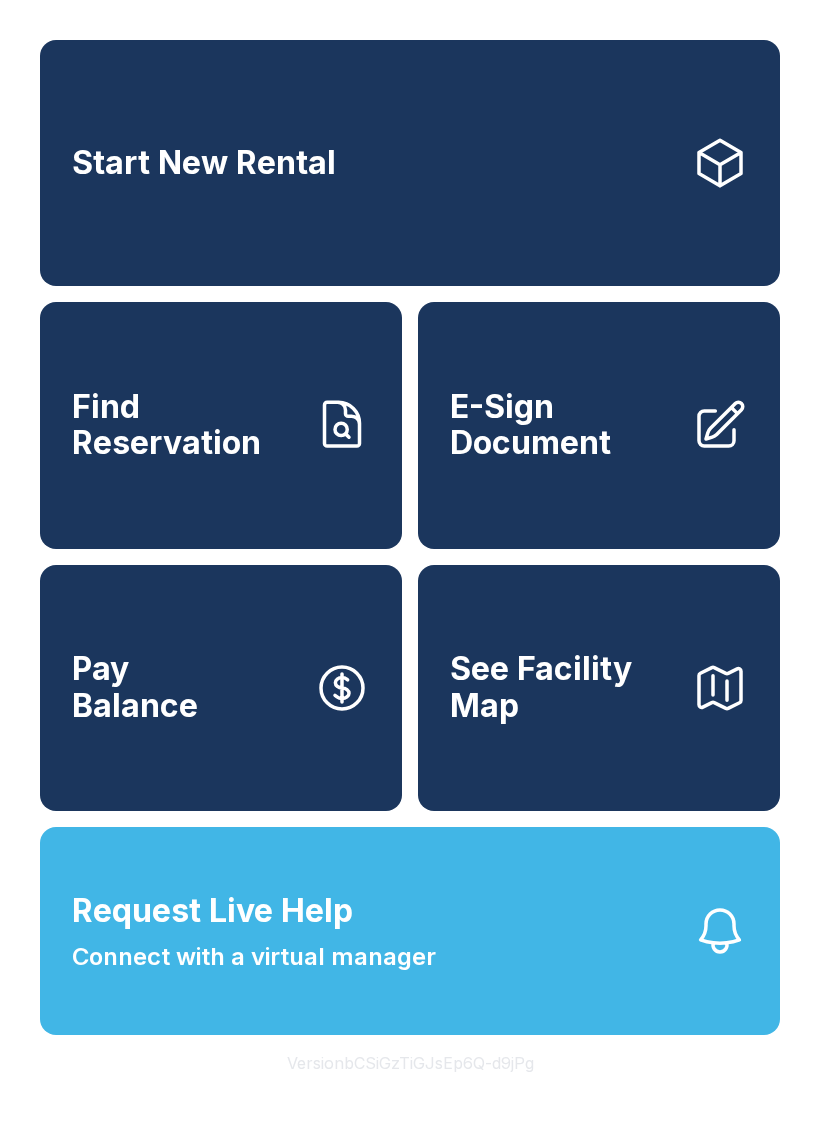 click on "Find Reservation" at bounding box center [185, 425] 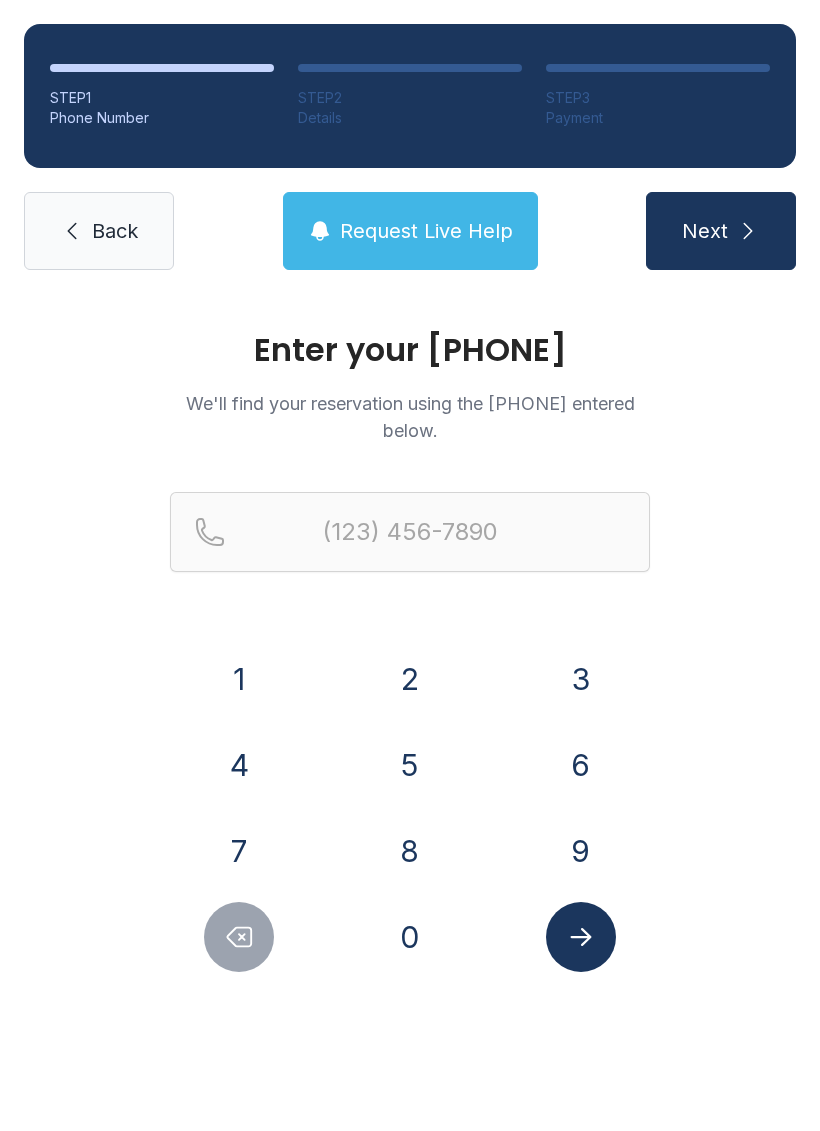 click on "8" at bounding box center [239, 679] 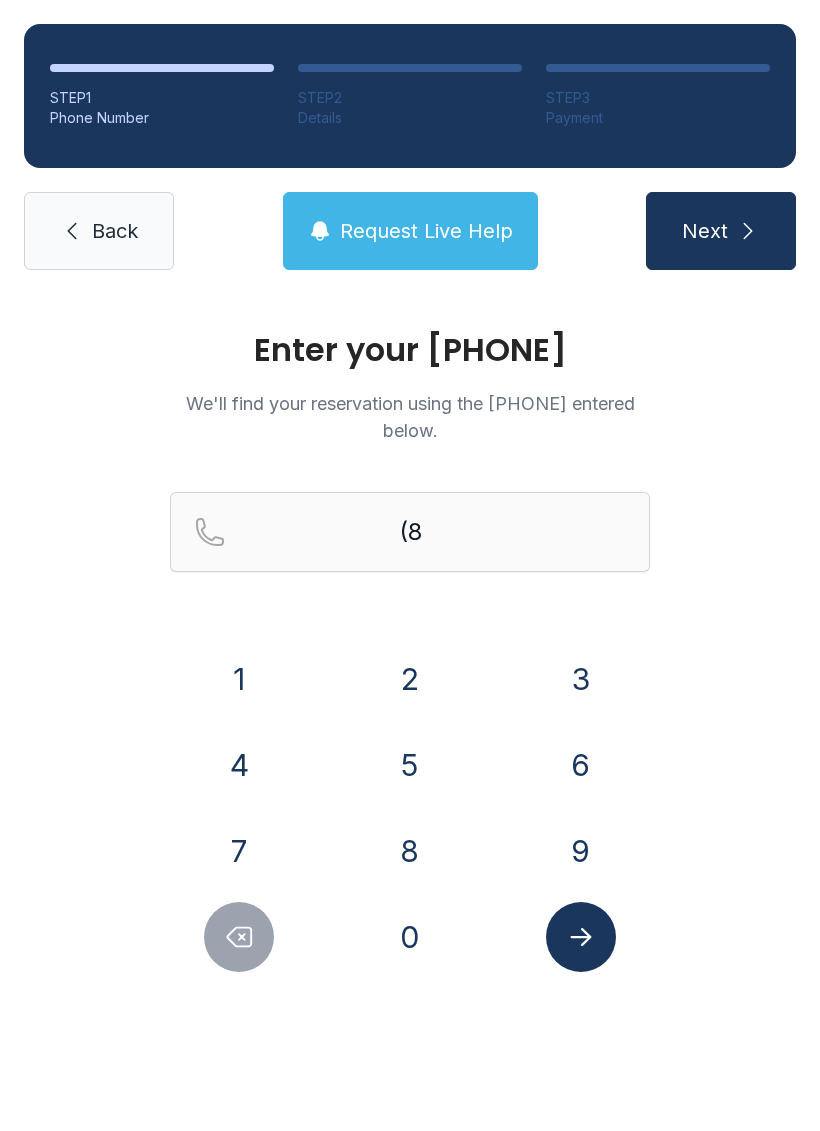 click on "0" at bounding box center (239, 679) 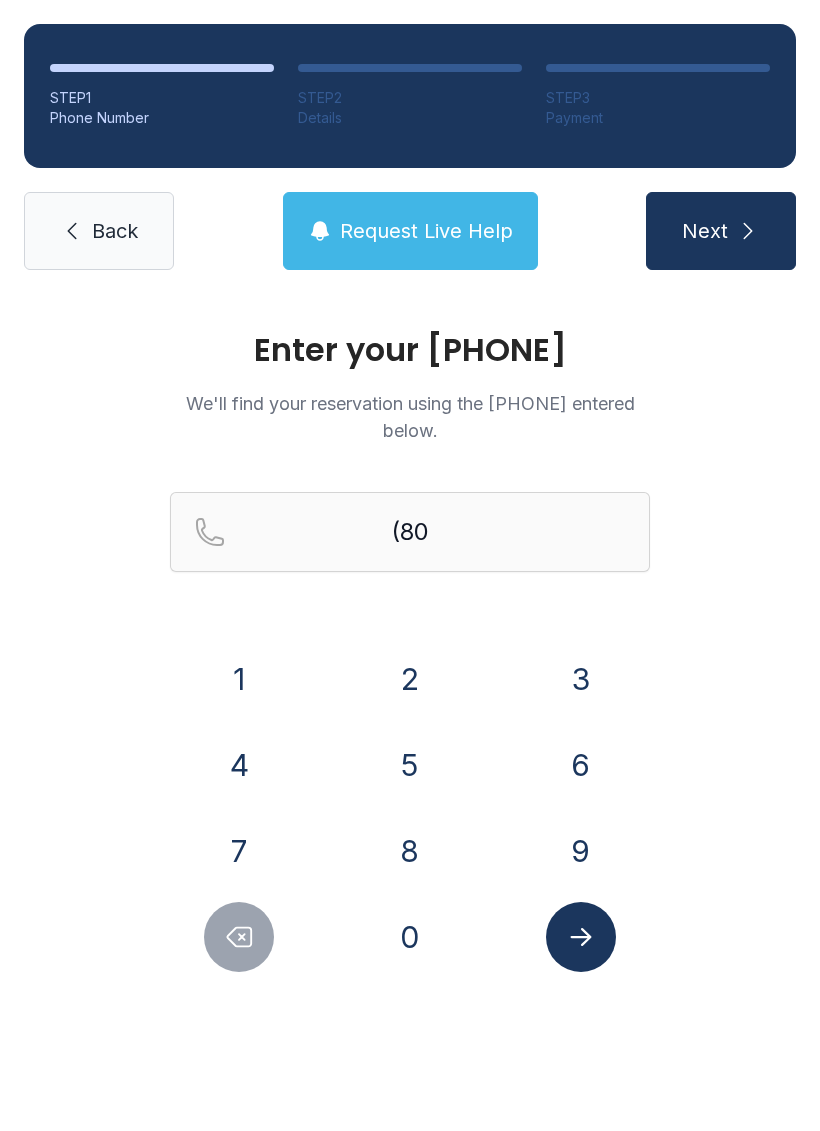 click on "3" at bounding box center (239, 679) 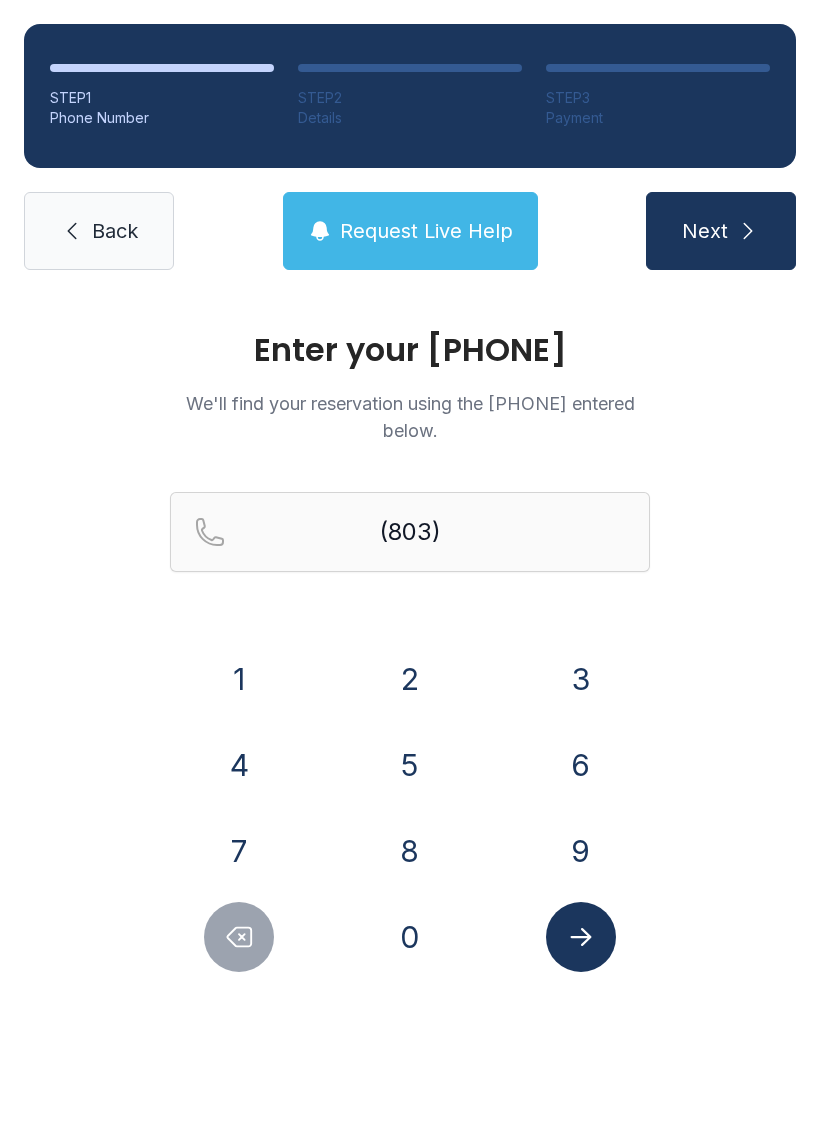 click on "2" at bounding box center [239, 679] 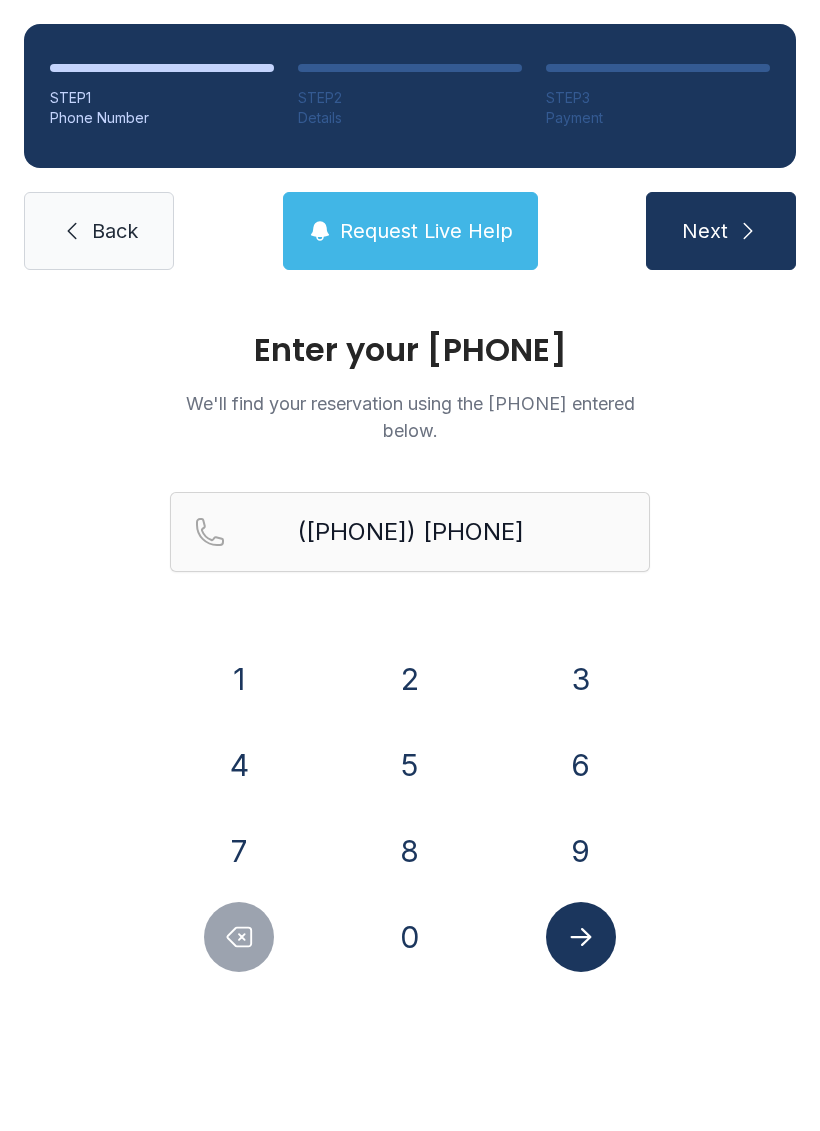 click on "0" at bounding box center (239, 679) 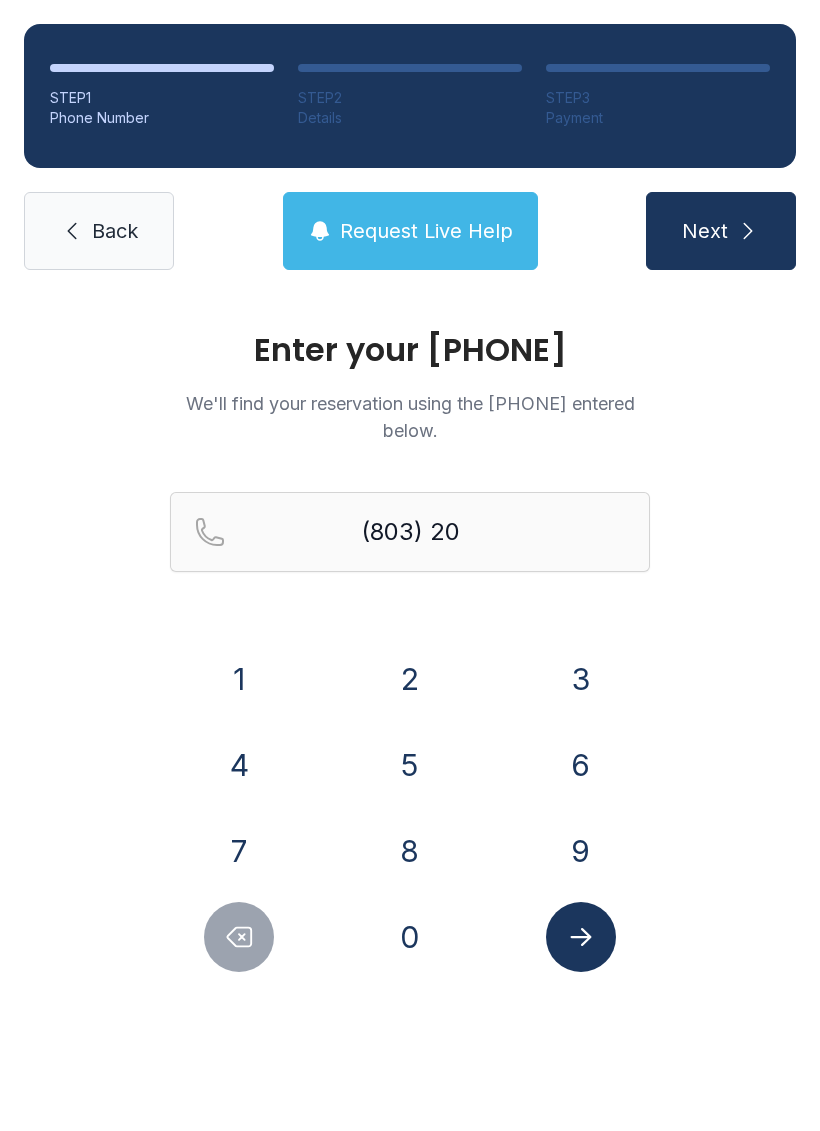 click on "9" at bounding box center (239, 679) 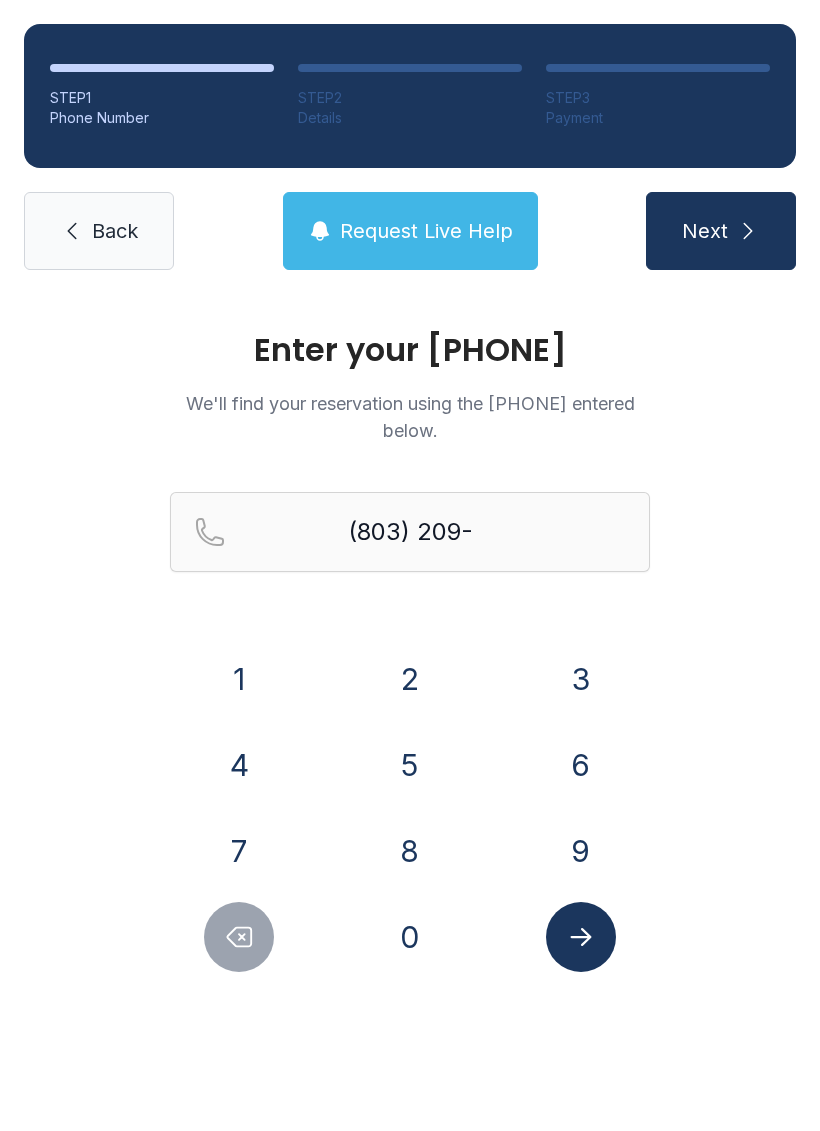 click on "6" at bounding box center (239, 679) 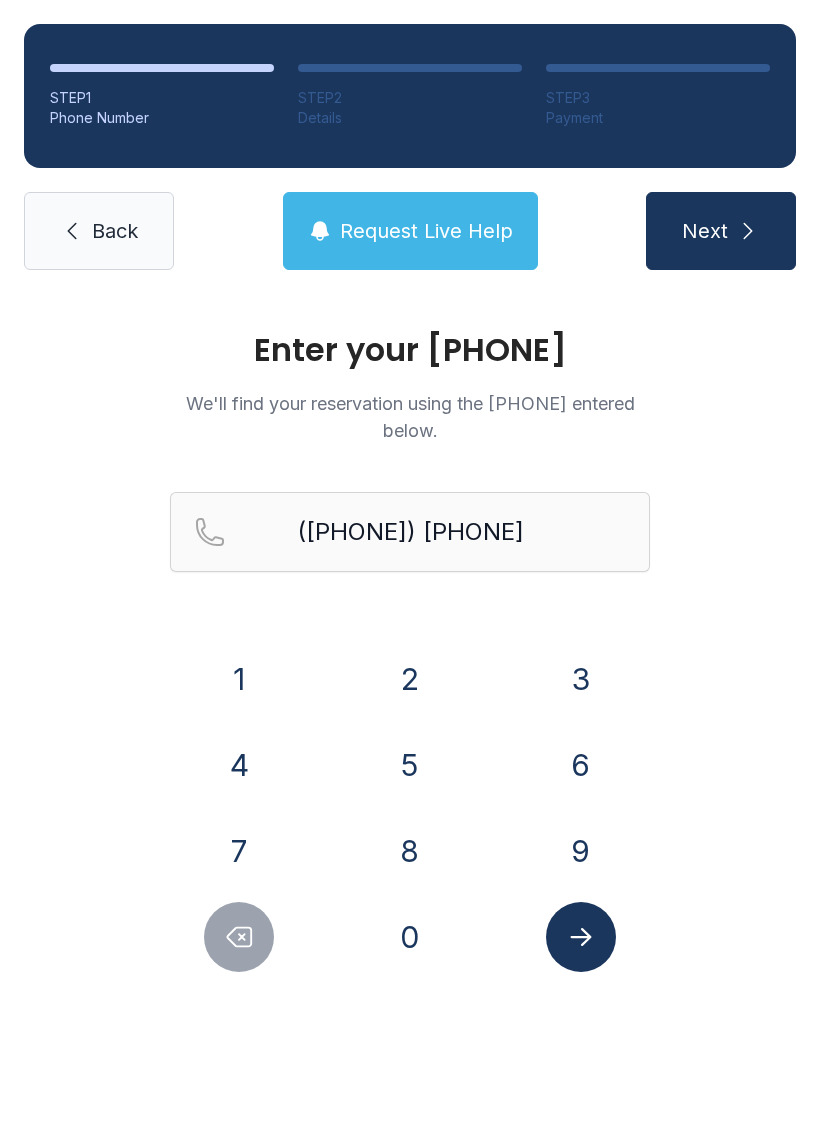 click on "5" at bounding box center (239, 679) 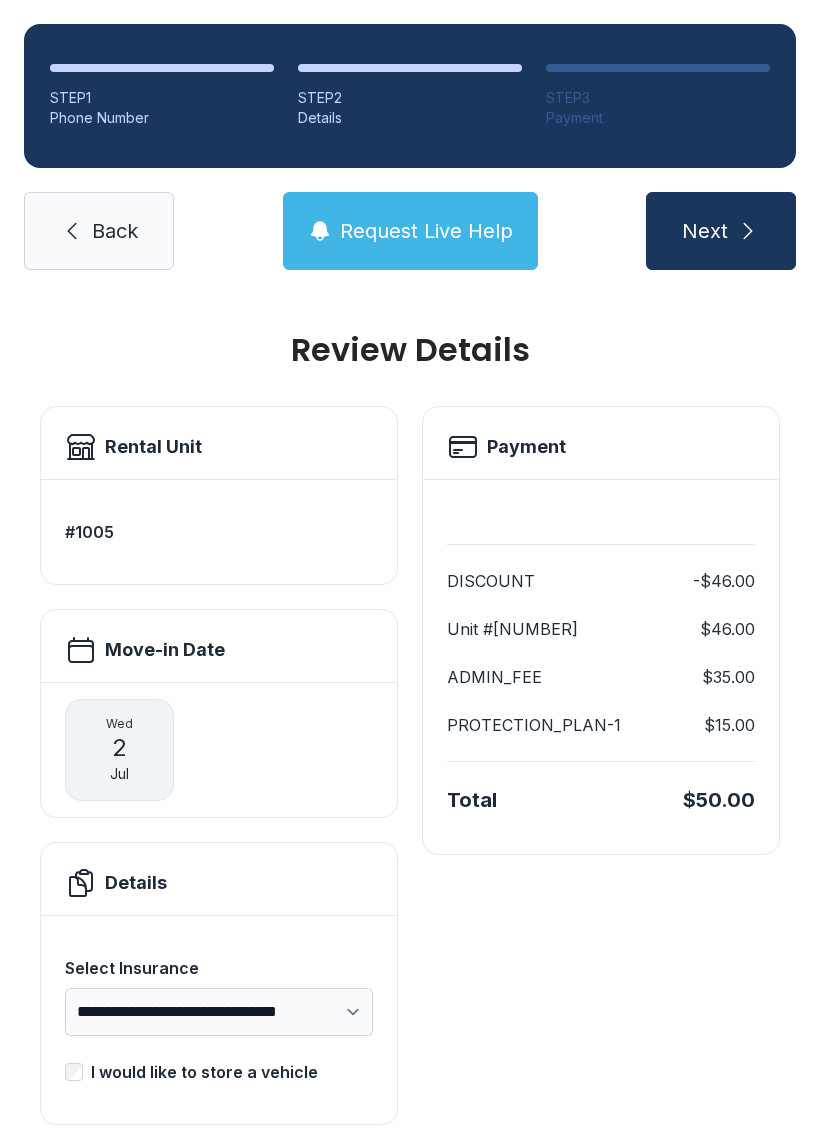 click on "**********" at bounding box center (219, 1012) 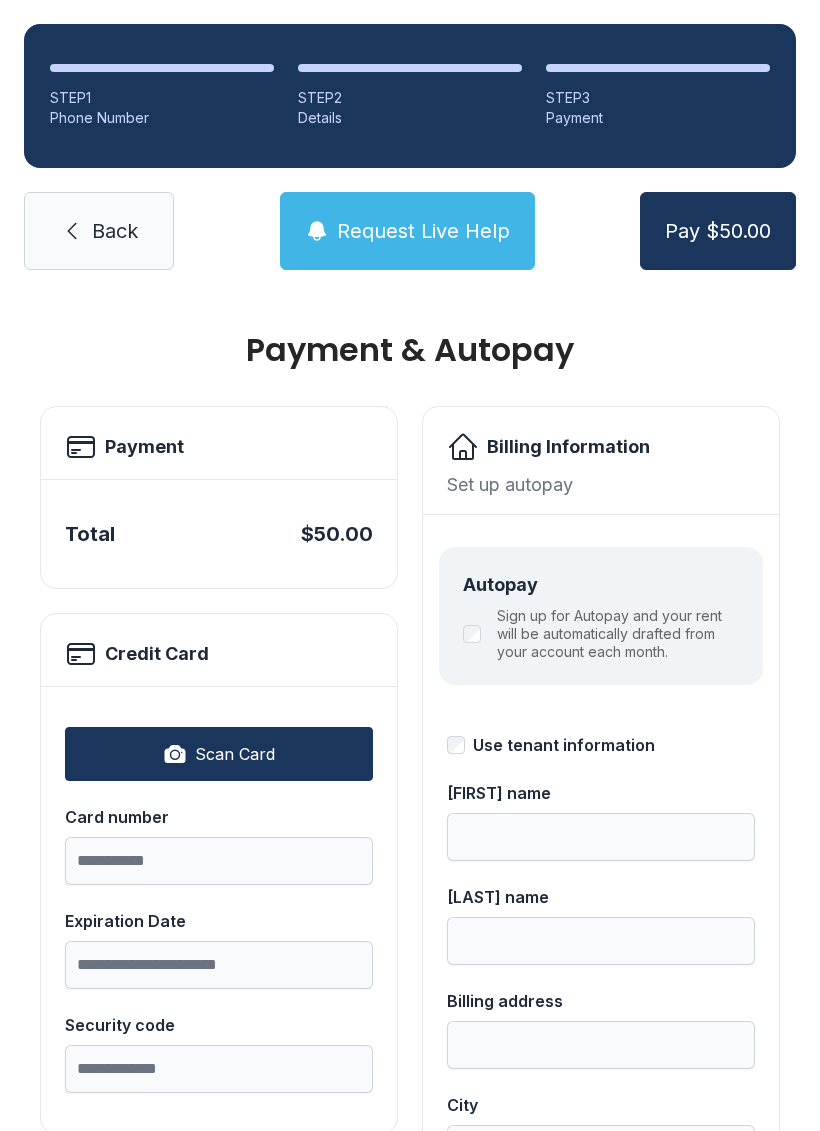 click on "Scan Card" at bounding box center [235, 754] 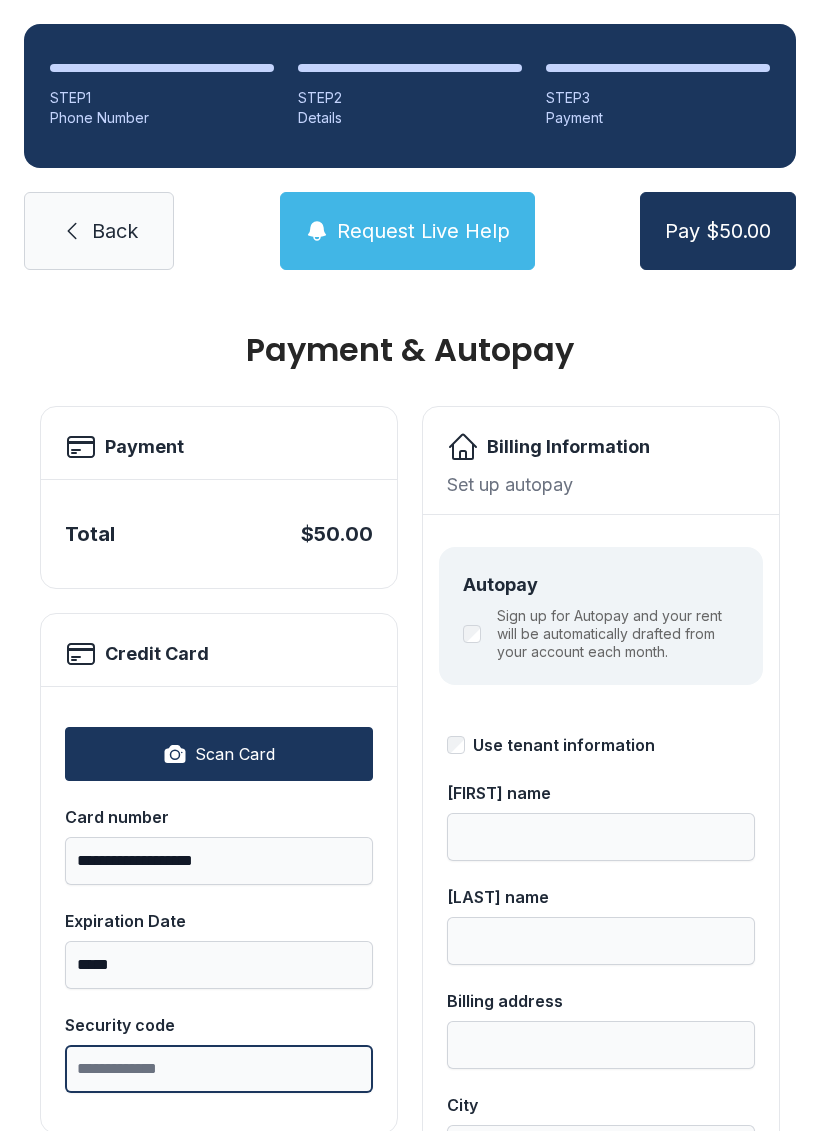 click on "Security code" at bounding box center (219, 1069) 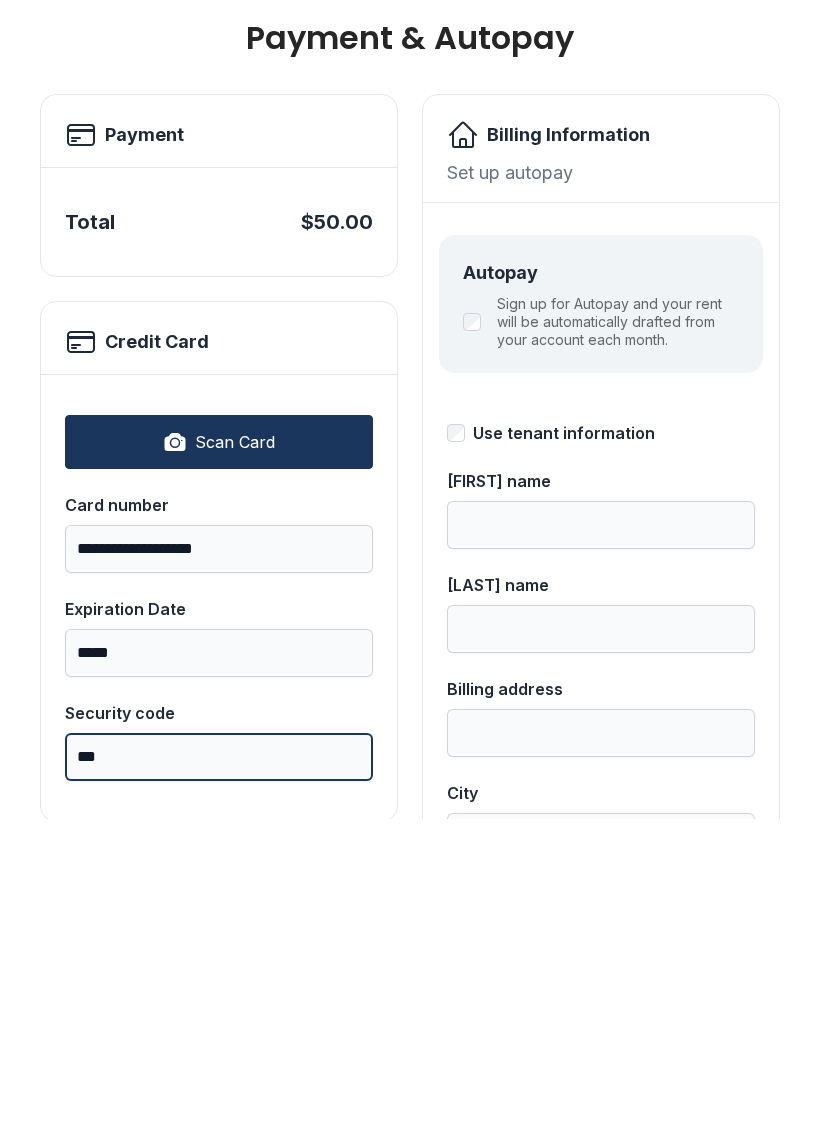 type on "***" 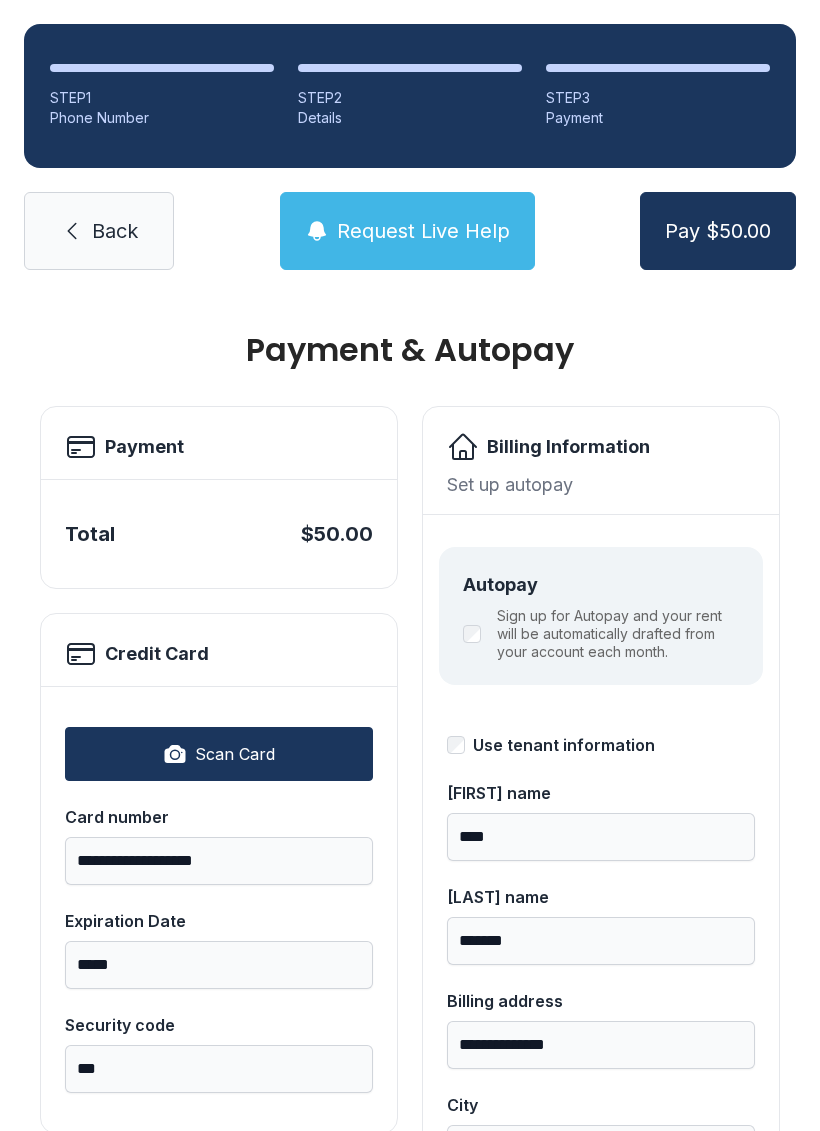 click on "**********" at bounding box center [410, 846] 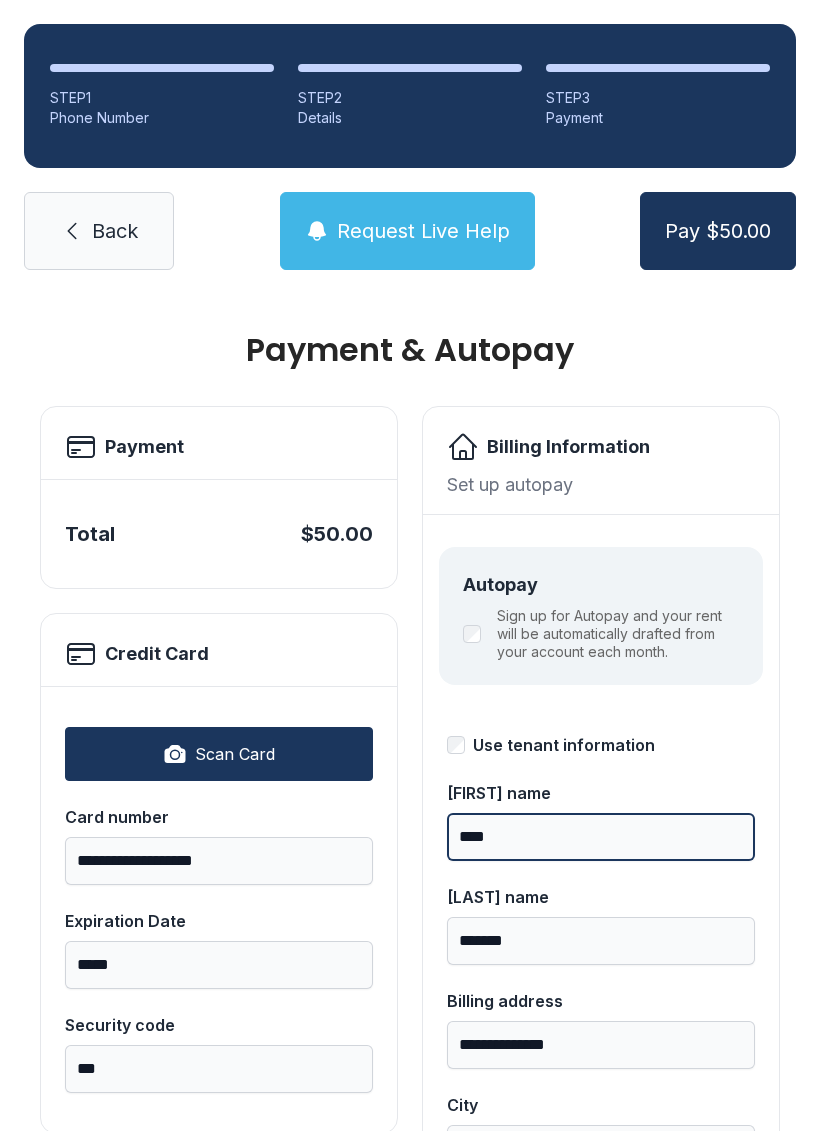 click on "****" at bounding box center (601, 837) 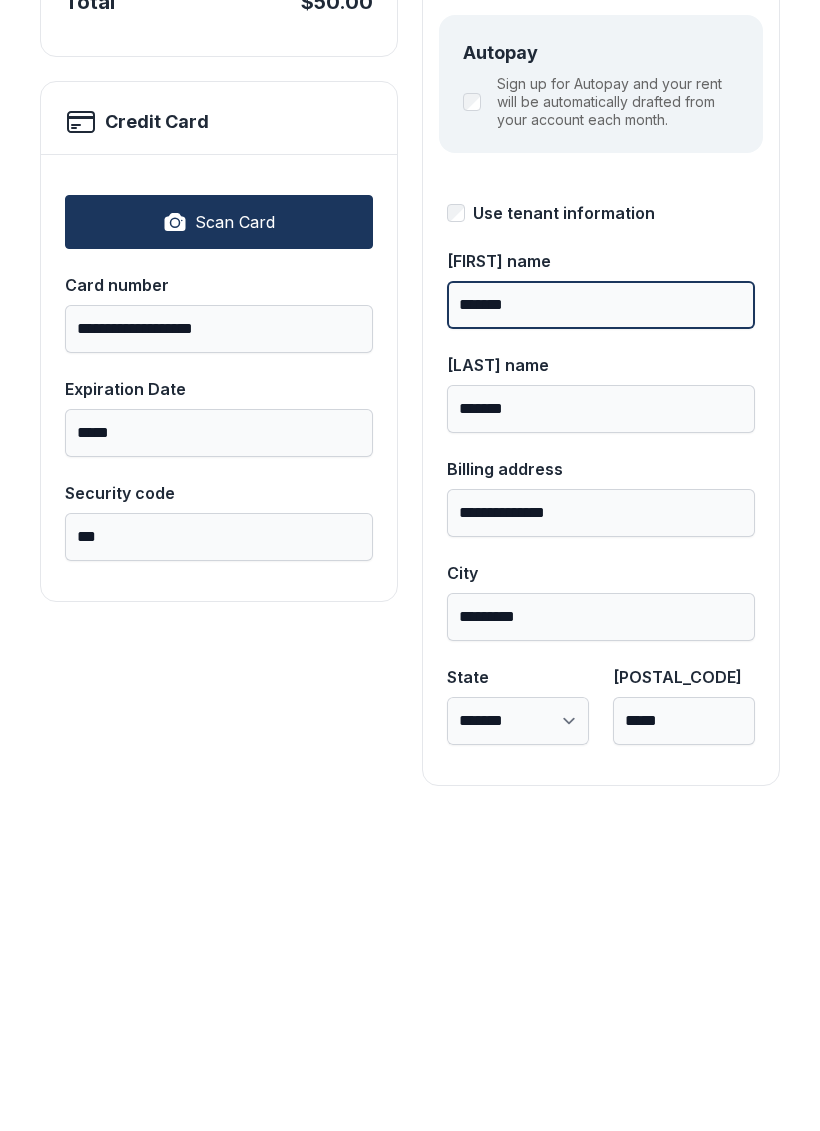 scroll, scrollTop: 218, scrollLeft: 0, axis: vertical 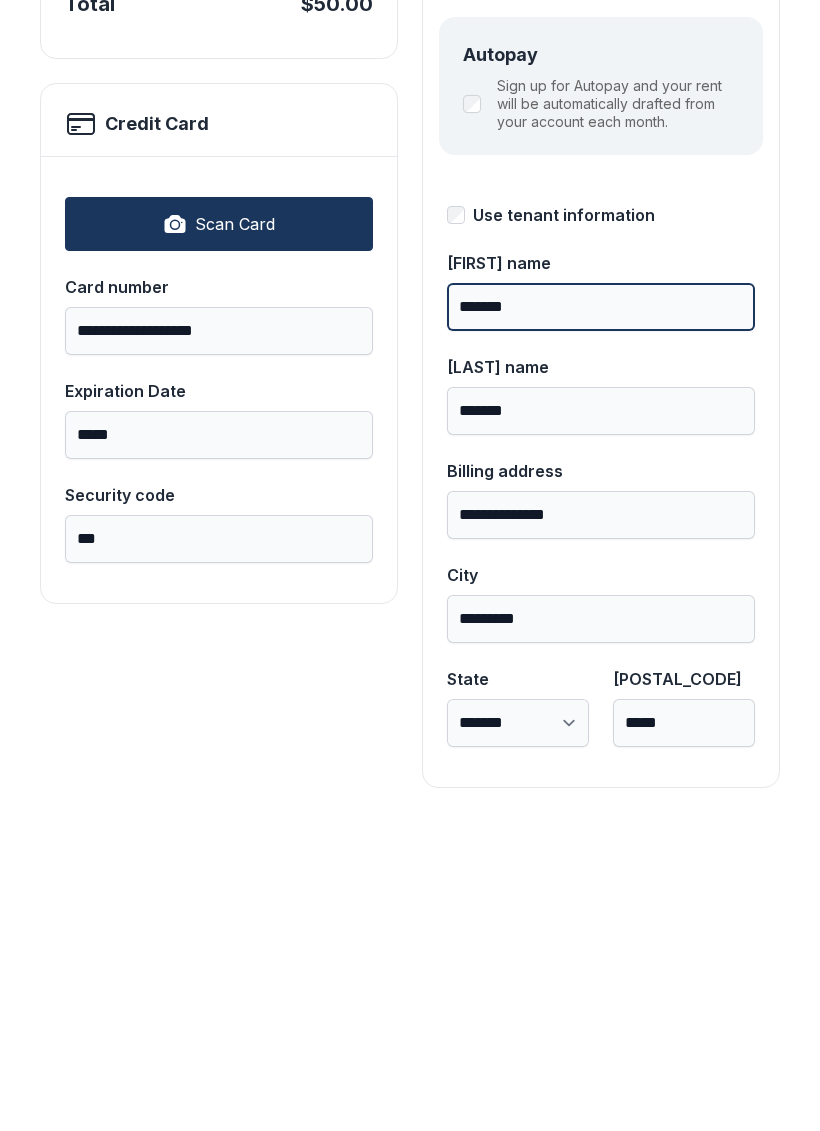 type on "*******" 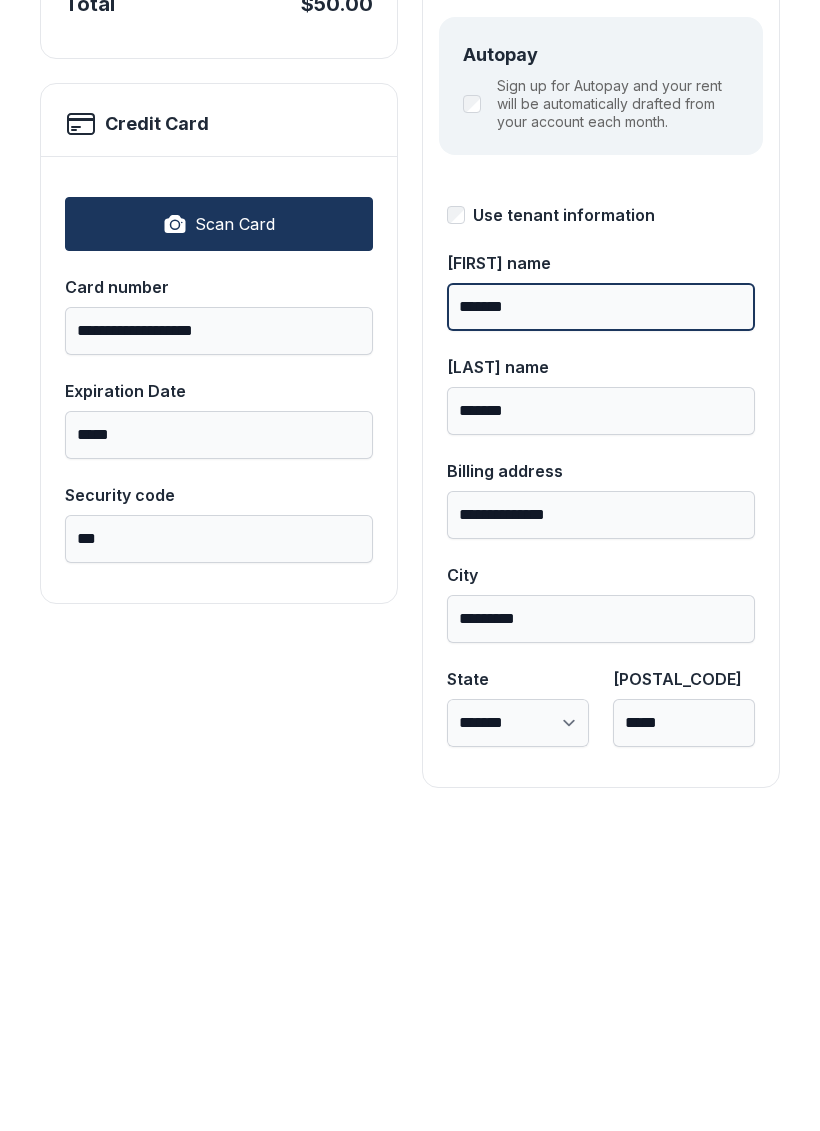 click on "Pay $50.00" at bounding box center (718, 231) 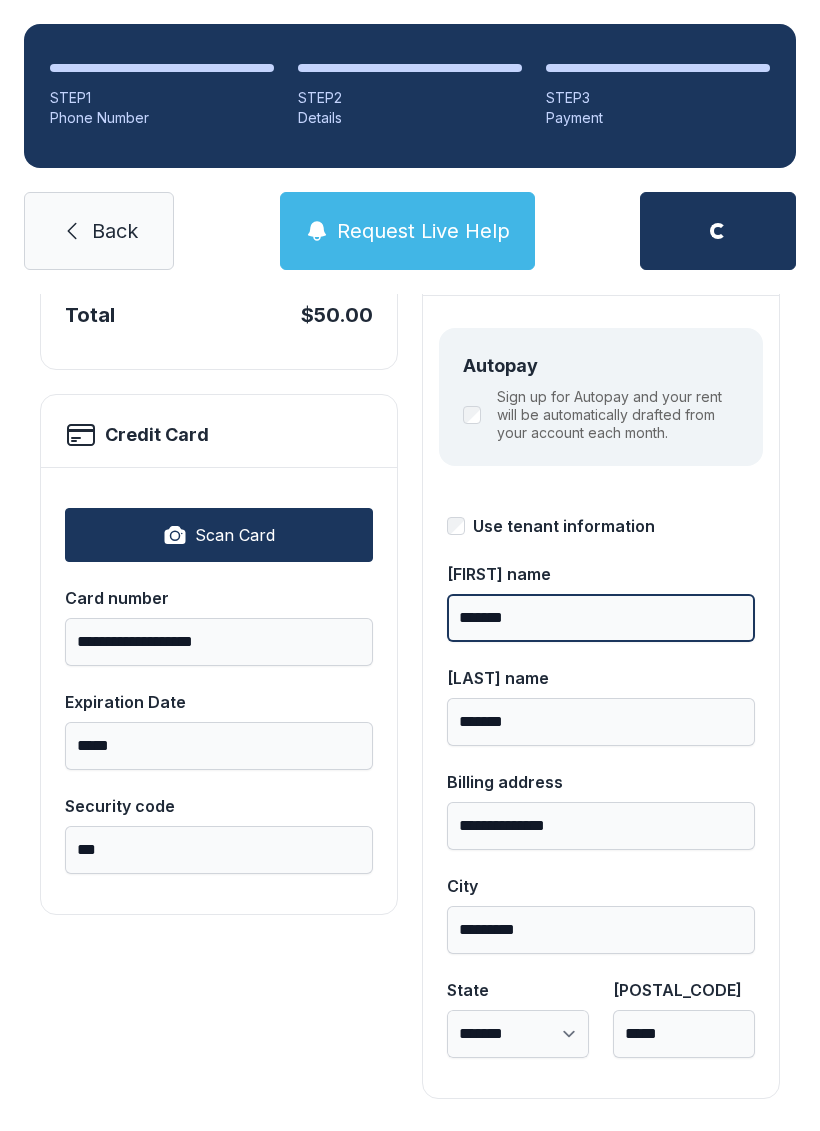 scroll, scrollTop: 218, scrollLeft: 0, axis: vertical 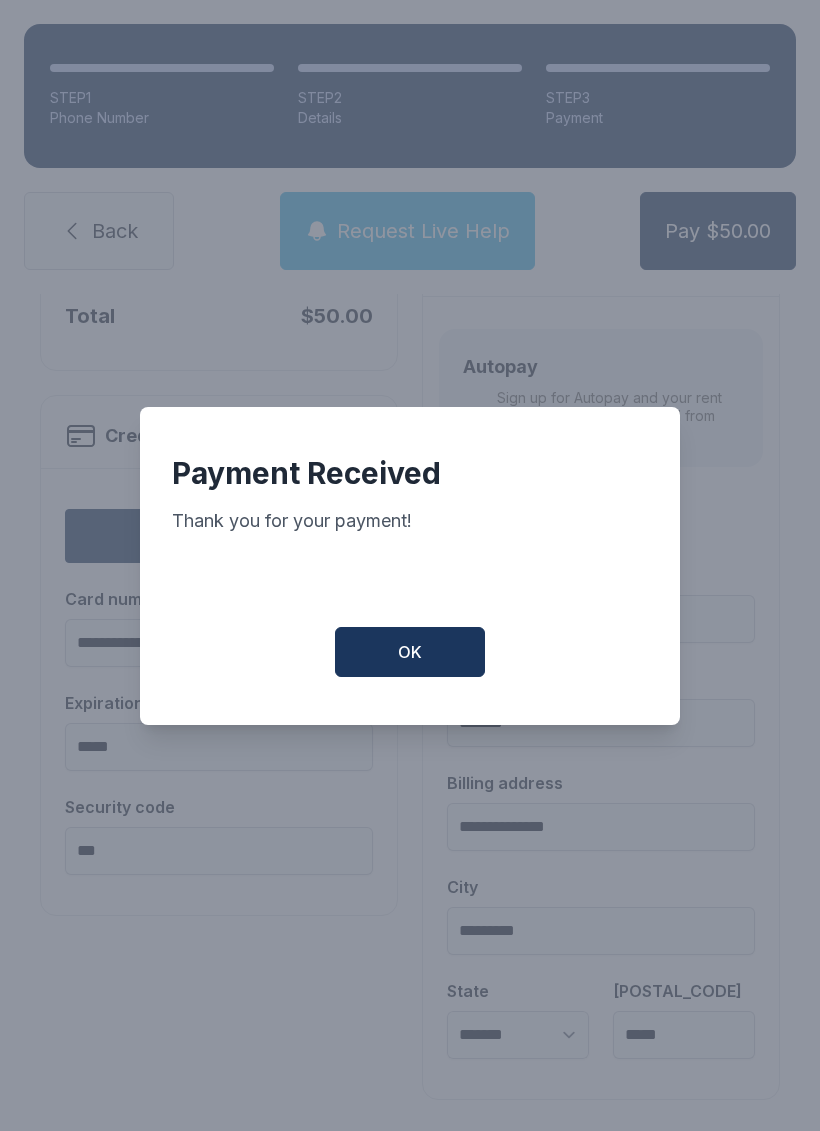 click on "OK" at bounding box center (410, 652) 